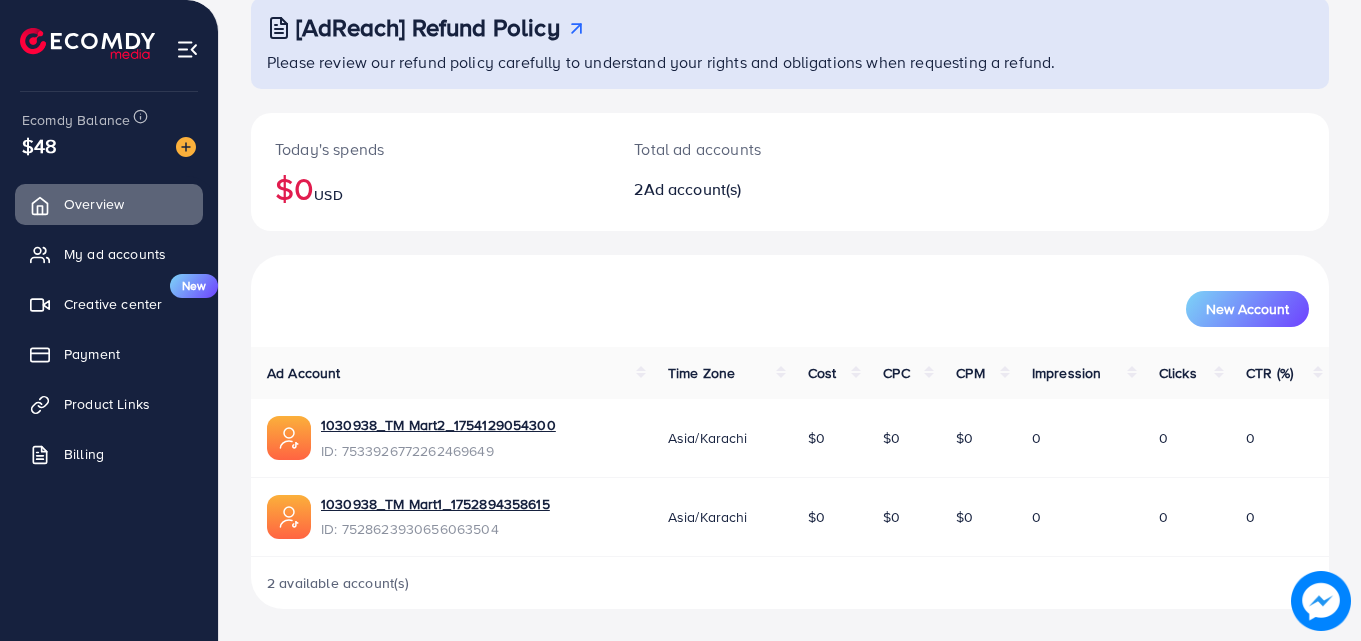 scroll, scrollTop: 0, scrollLeft: 0, axis: both 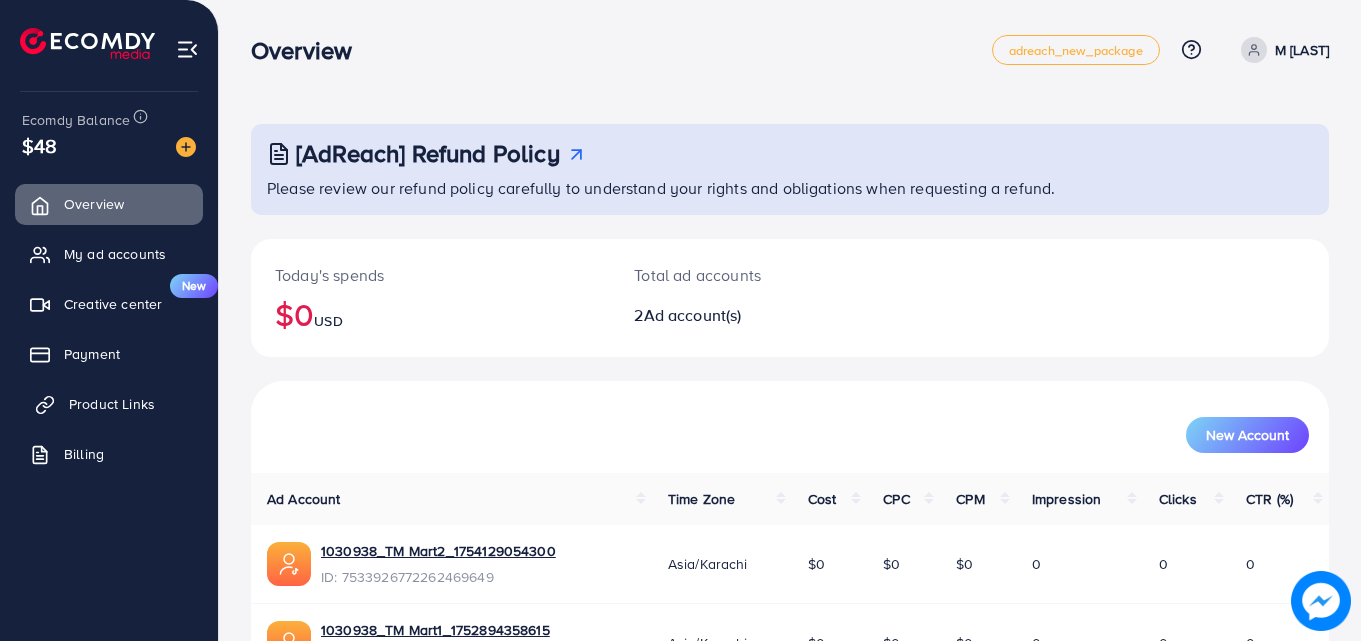 click on "Product Links" at bounding box center [112, 404] 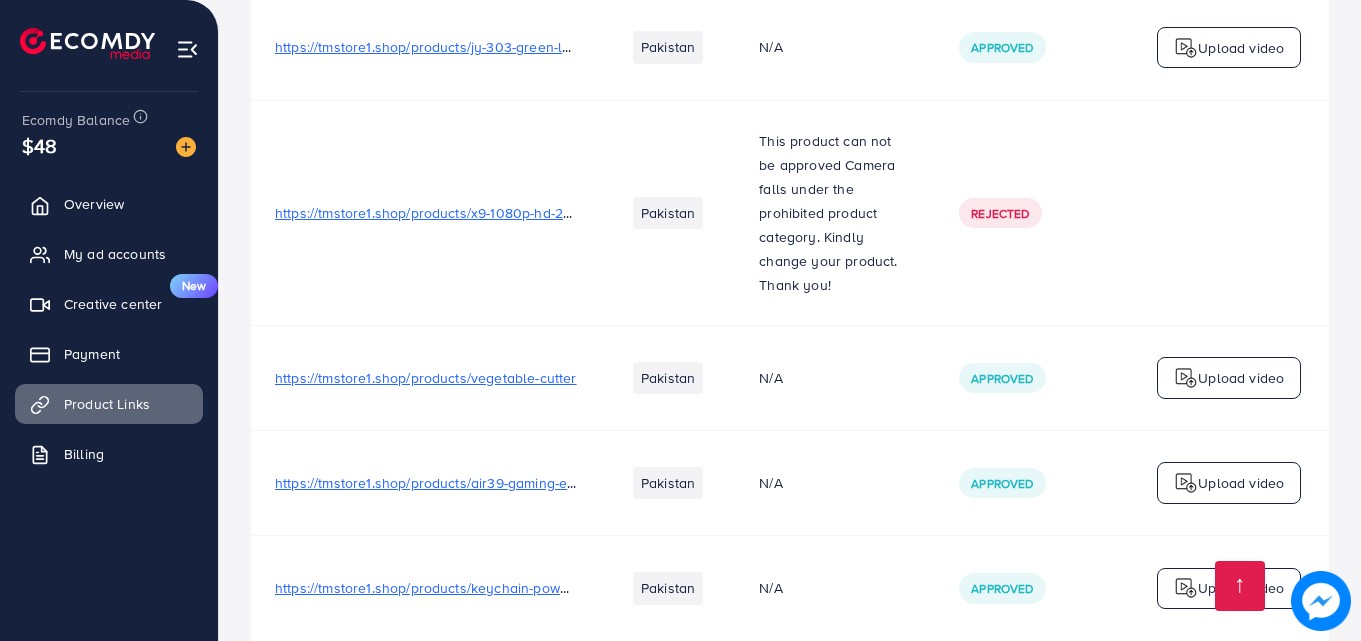 scroll, scrollTop: 0, scrollLeft: 0, axis: both 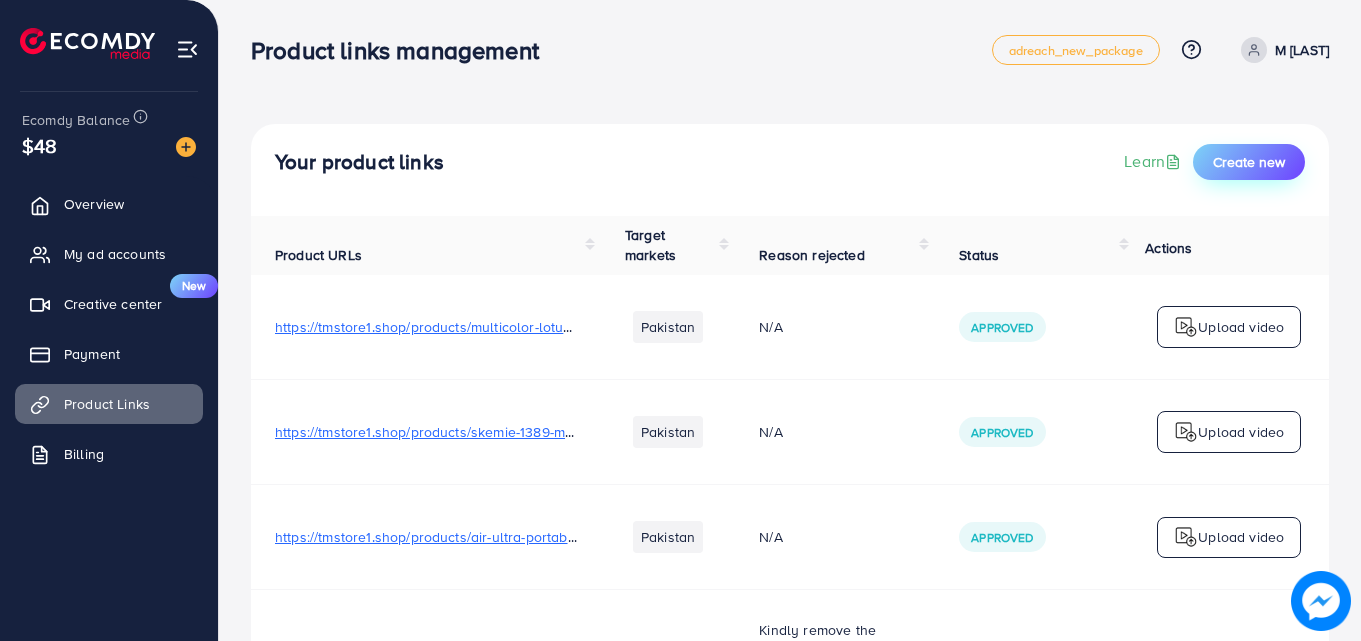 click on "Create new" at bounding box center (1249, 162) 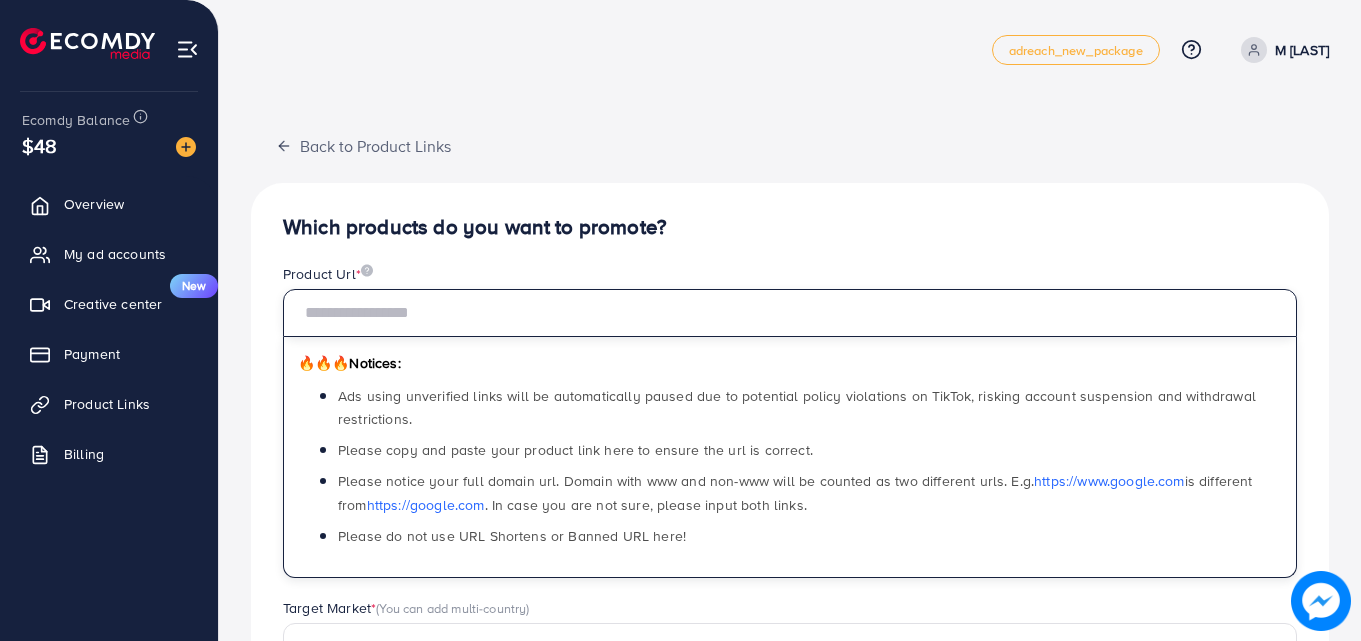 click at bounding box center [790, 313] 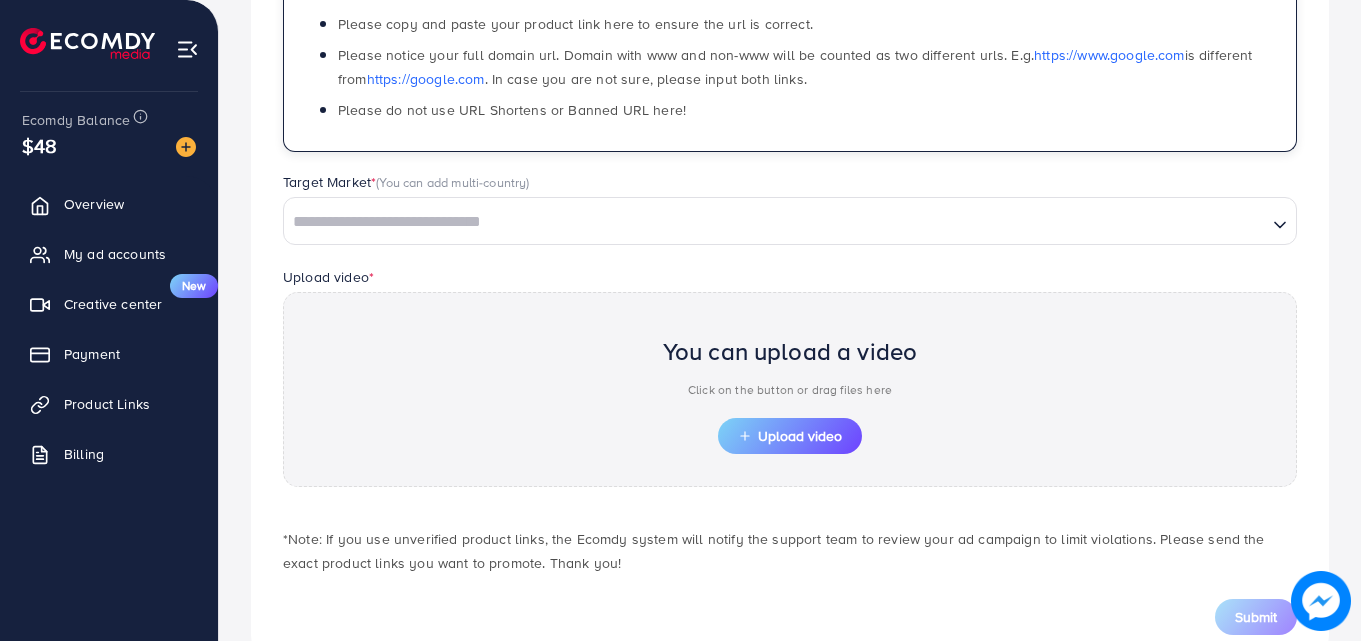 scroll, scrollTop: 433, scrollLeft: 0, axis: vertical 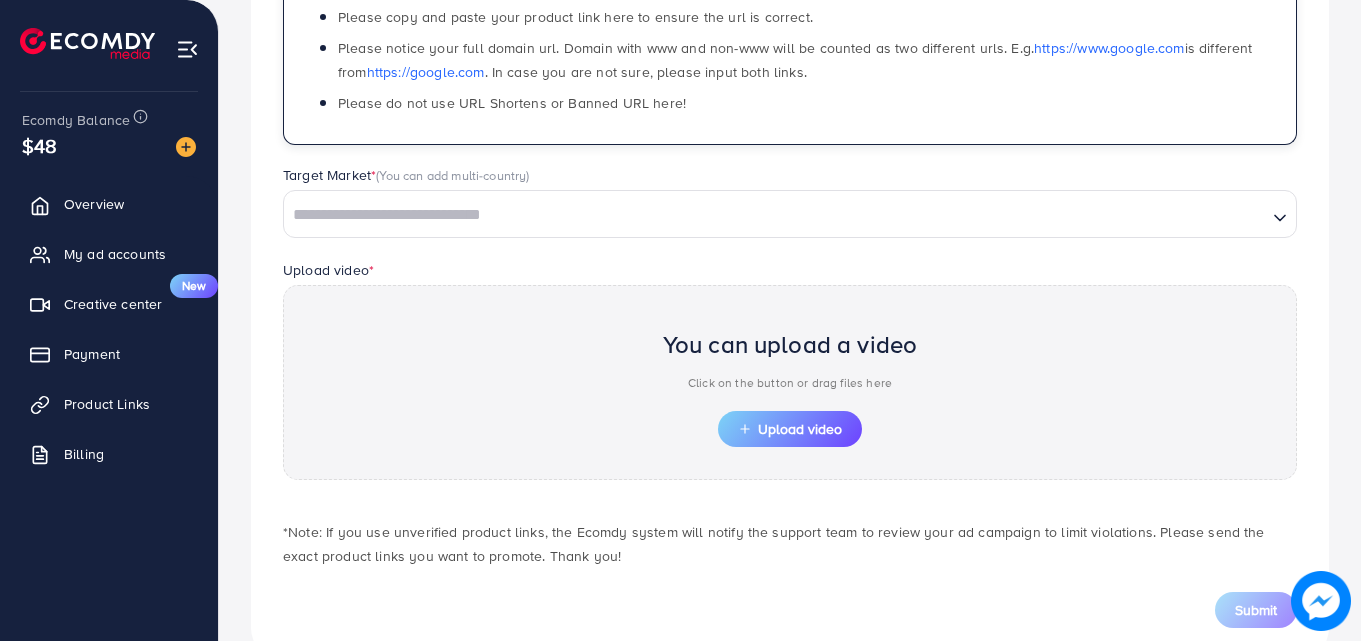 type on "**********" 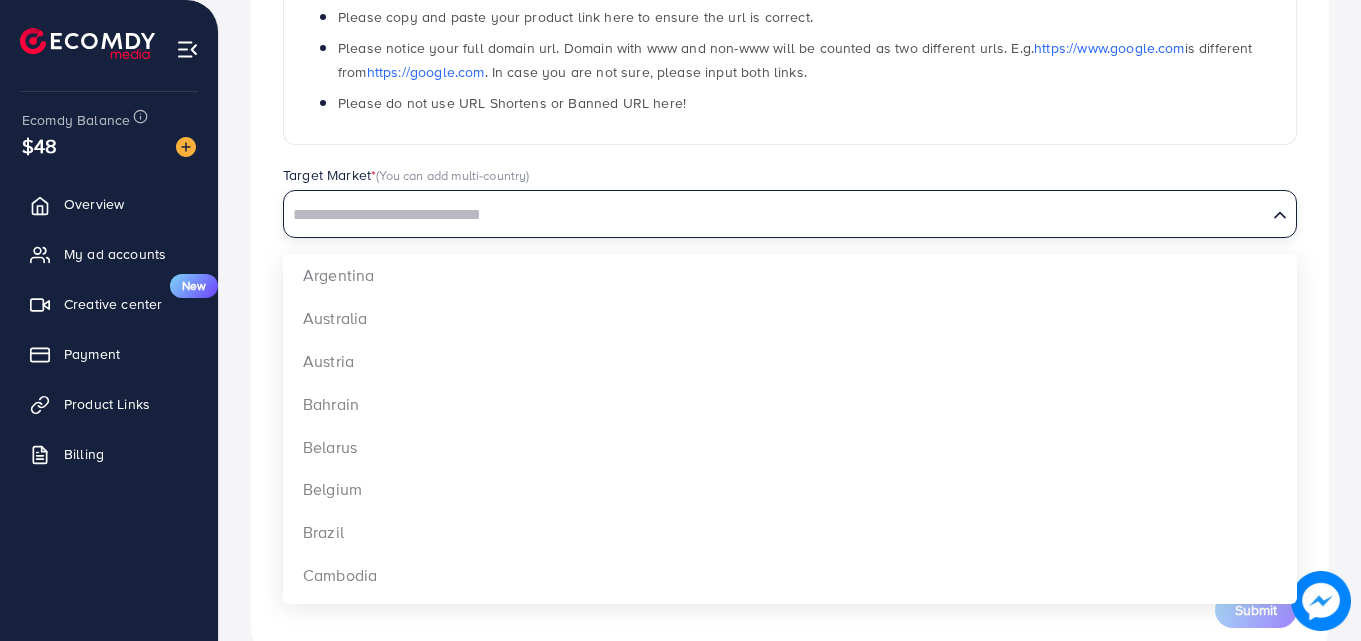 click at bounding box center [775, 215] 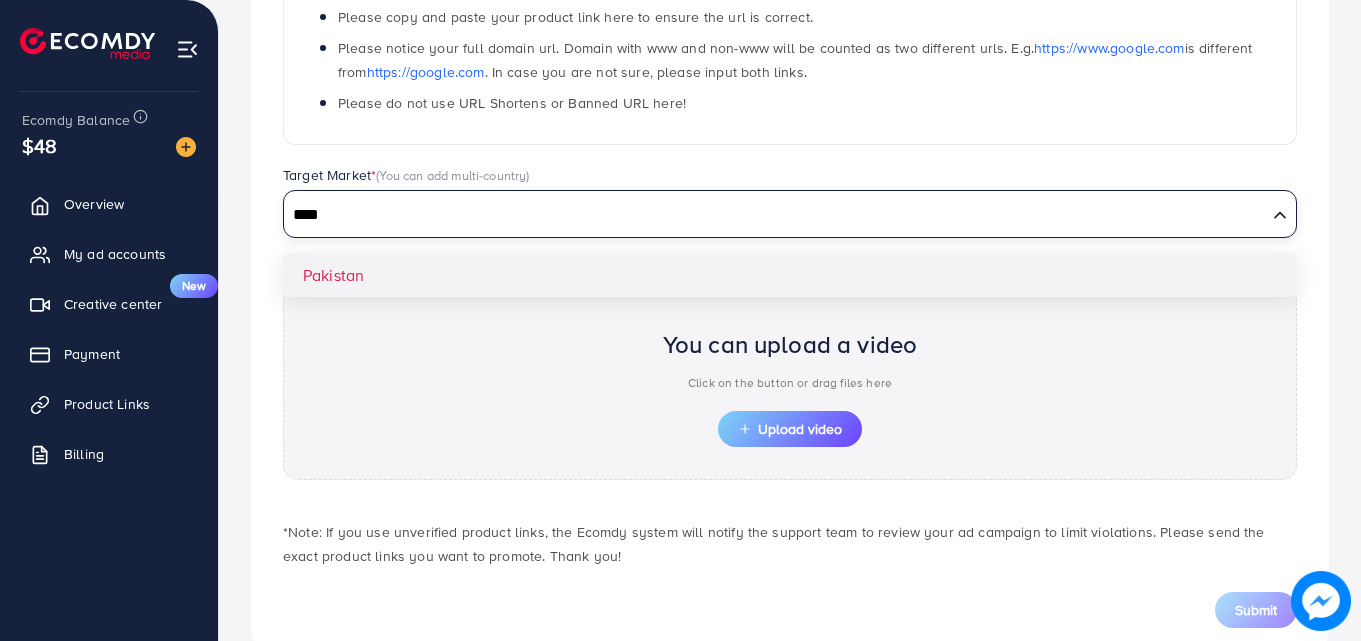 type on "****" 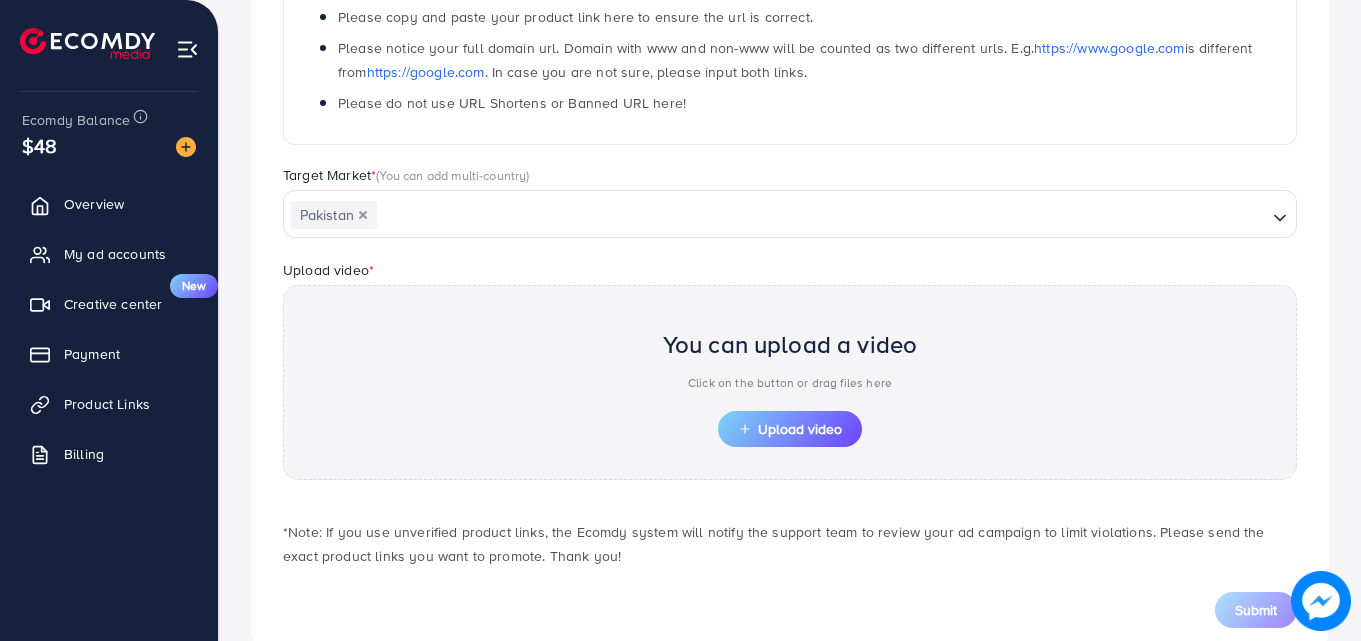 click on "**********" at bounding box center (790, 205) 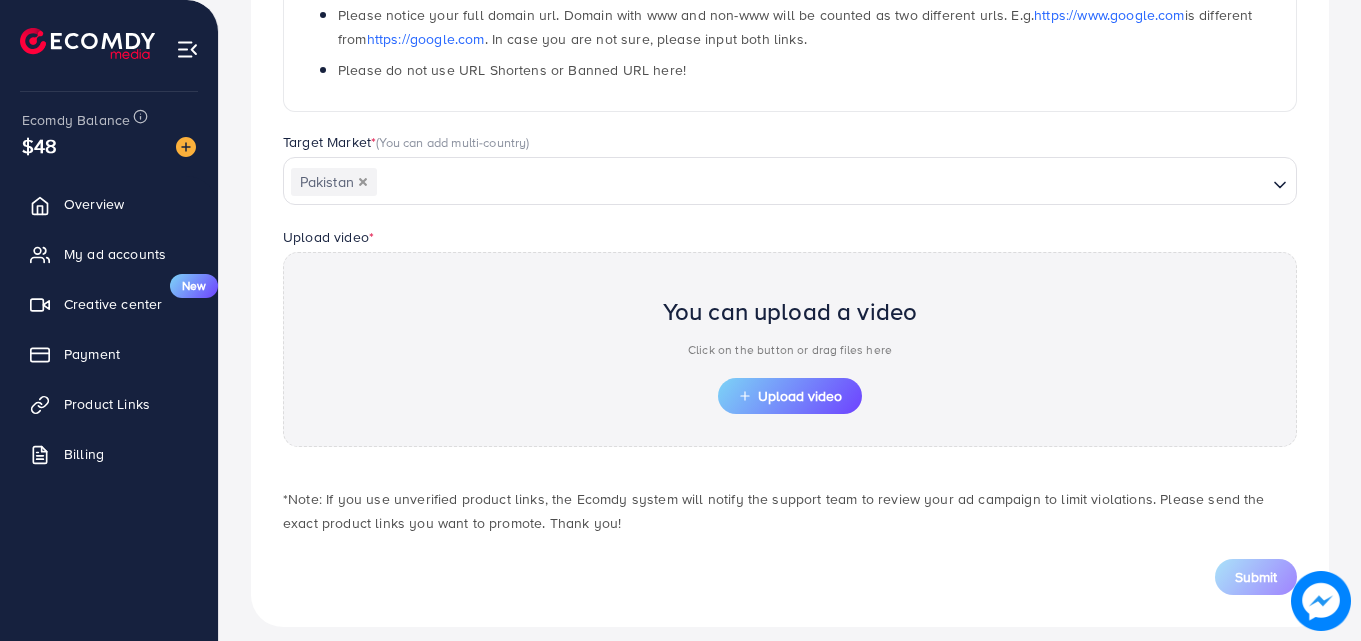 scroll, scrollTop: 484, scrollLeft: 0, axis: vertical 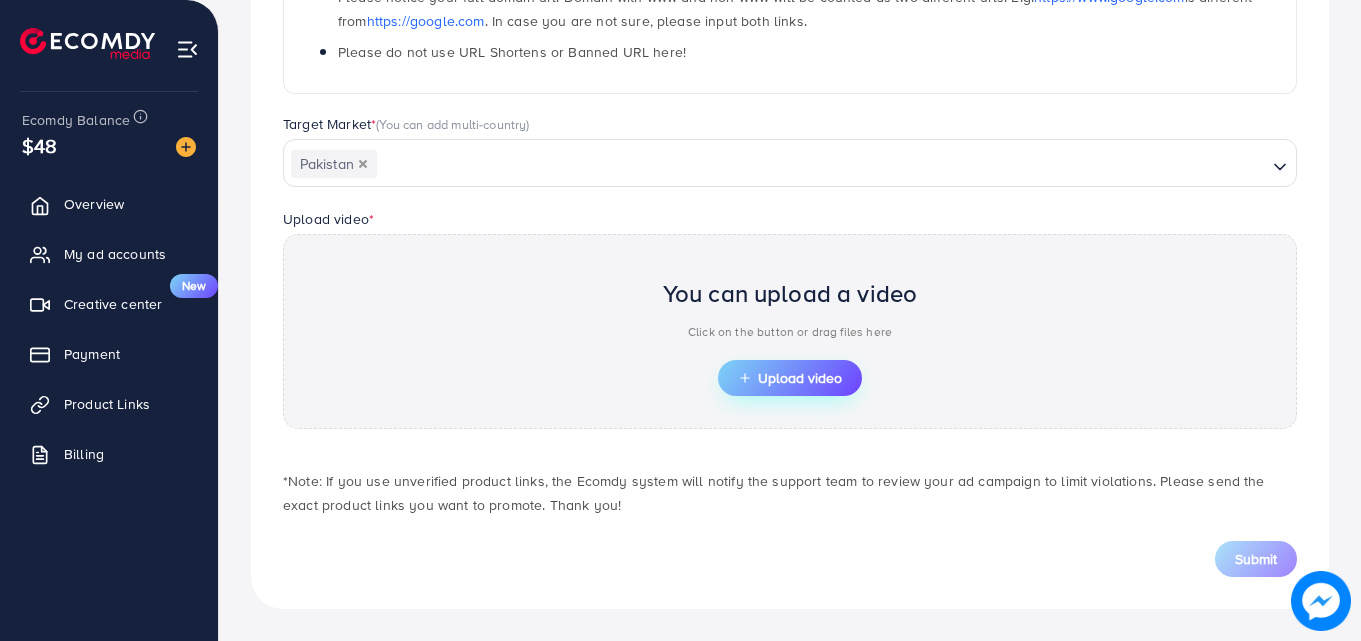 click on "Upload video" at bounding box center (790, 378) 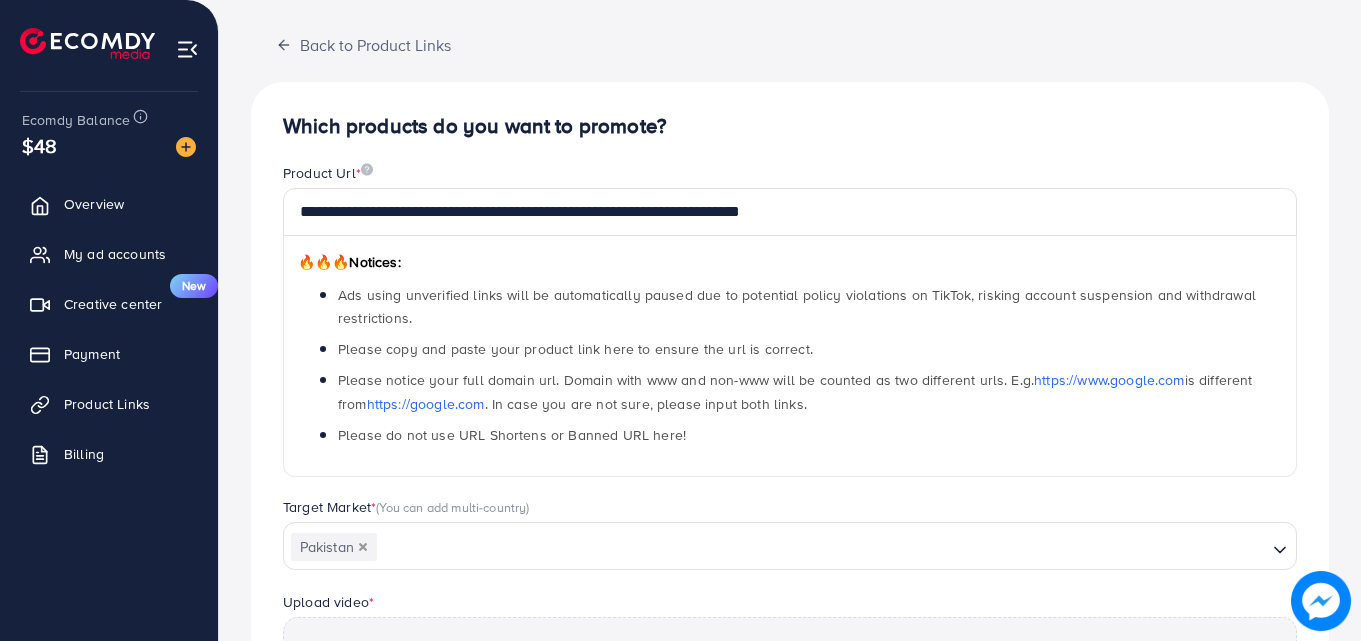 scroll, scrollTop: 580, scrollLeft: 0, axis: vertical 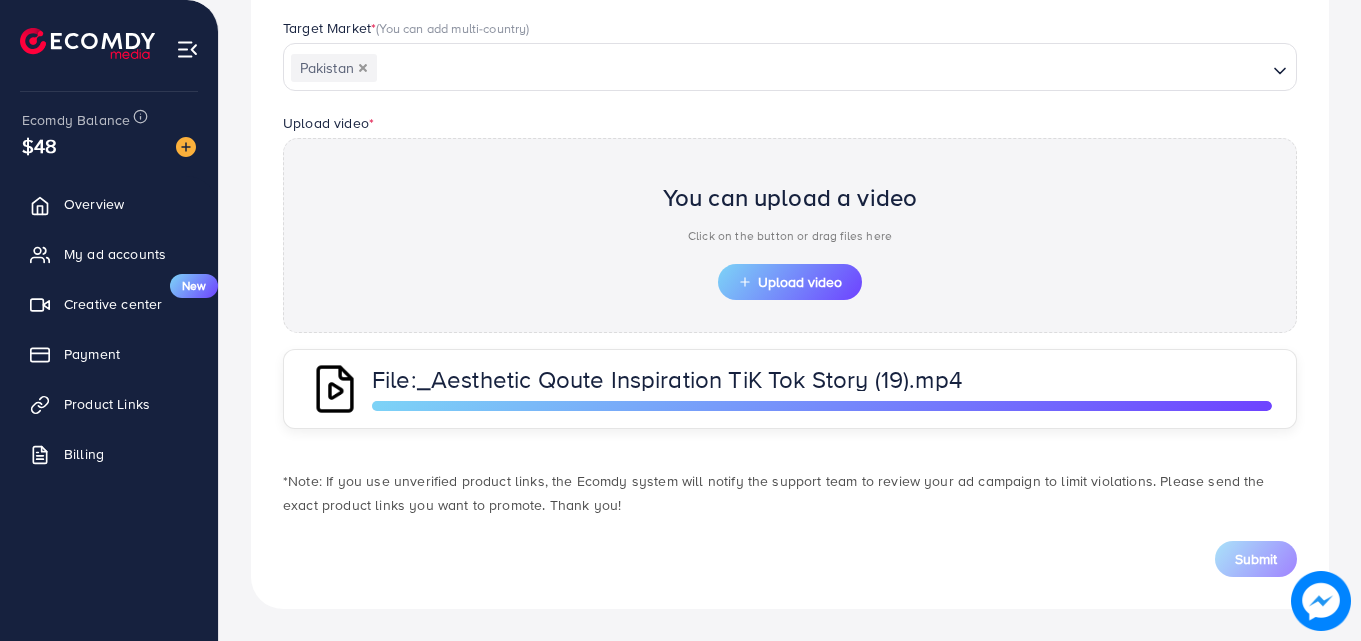 click on "File:  _Aesthetic Qoute Inspiration TiK Tok Story (19).mp4" at bounding box center [822, 389] 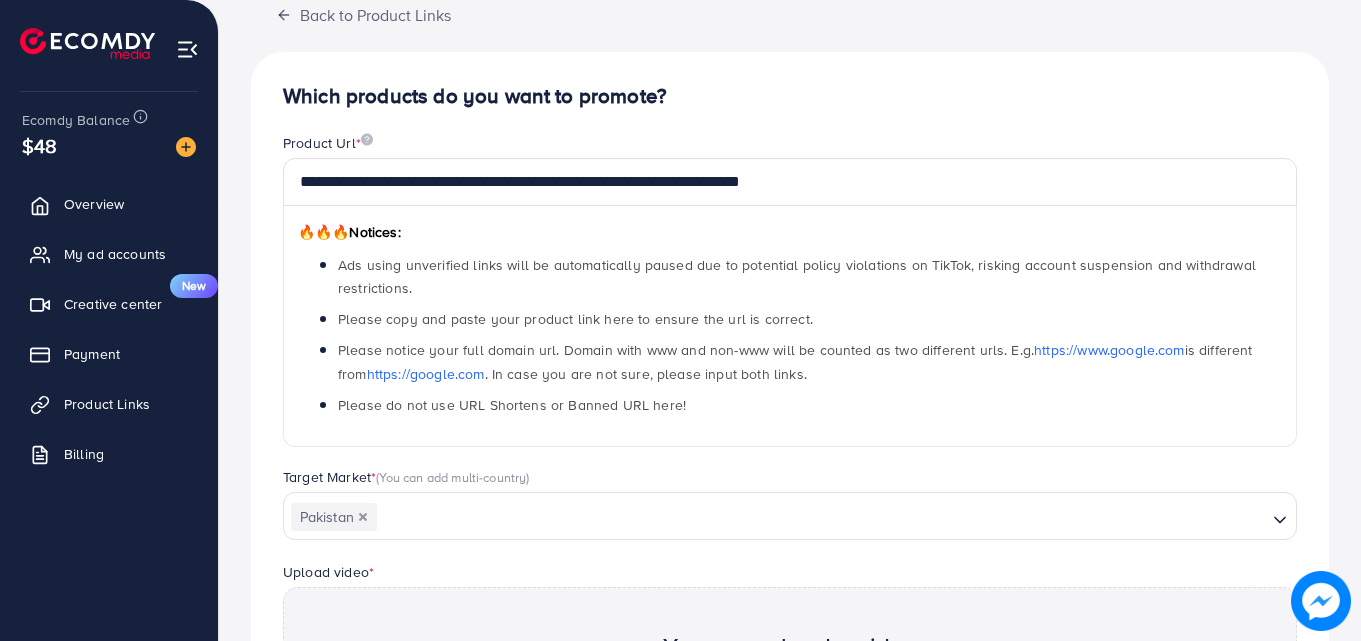 click on "**********" at bounding box center (790, 302) 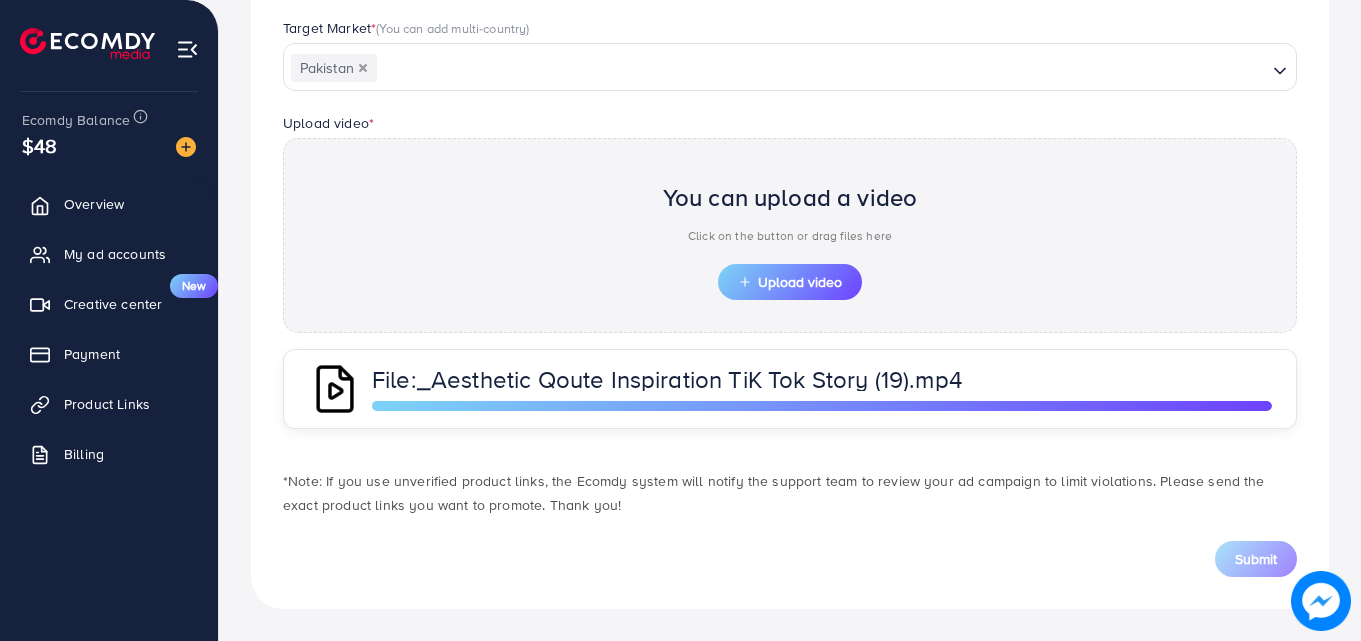 scroll, scrollTop: 0, scrollLeft: 0, axis: both 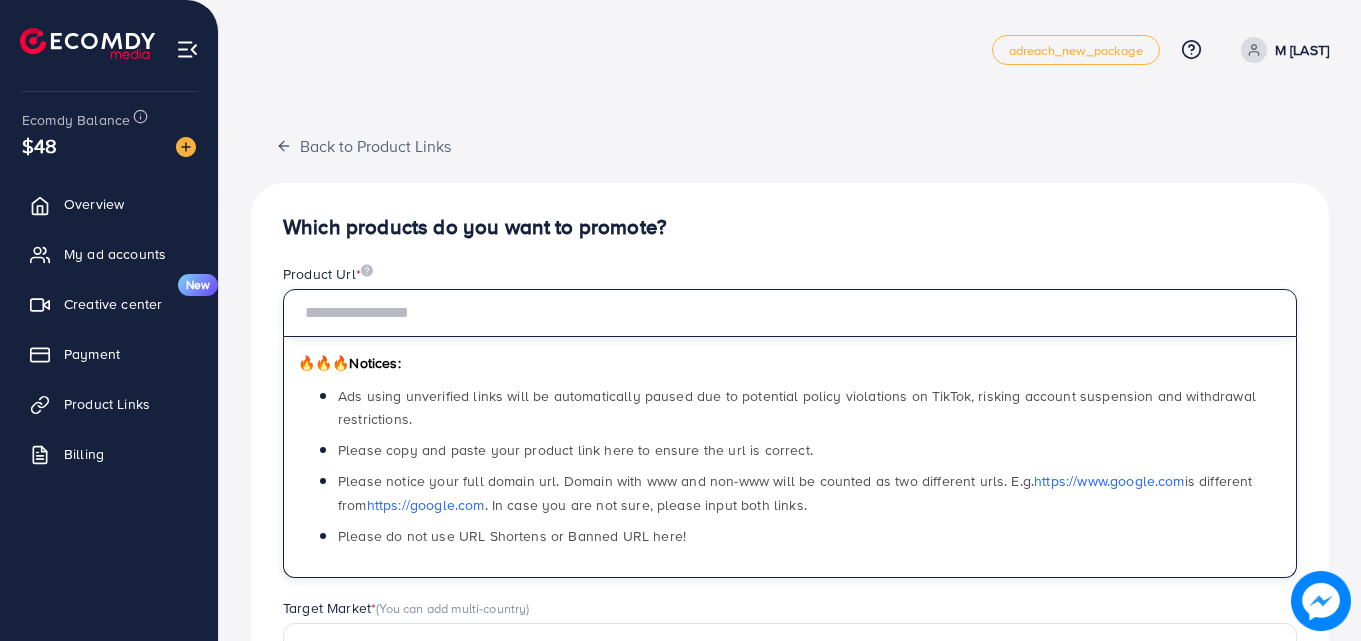 click at bounding box center (790, 313) 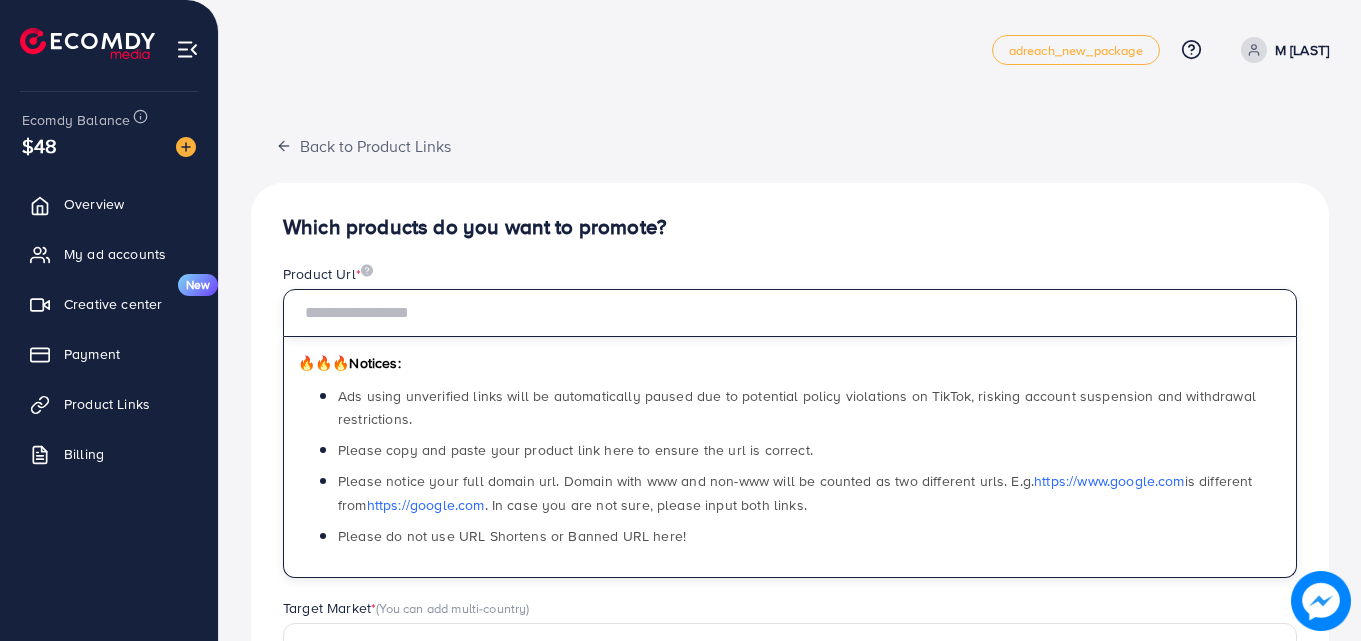 paste on "**********" 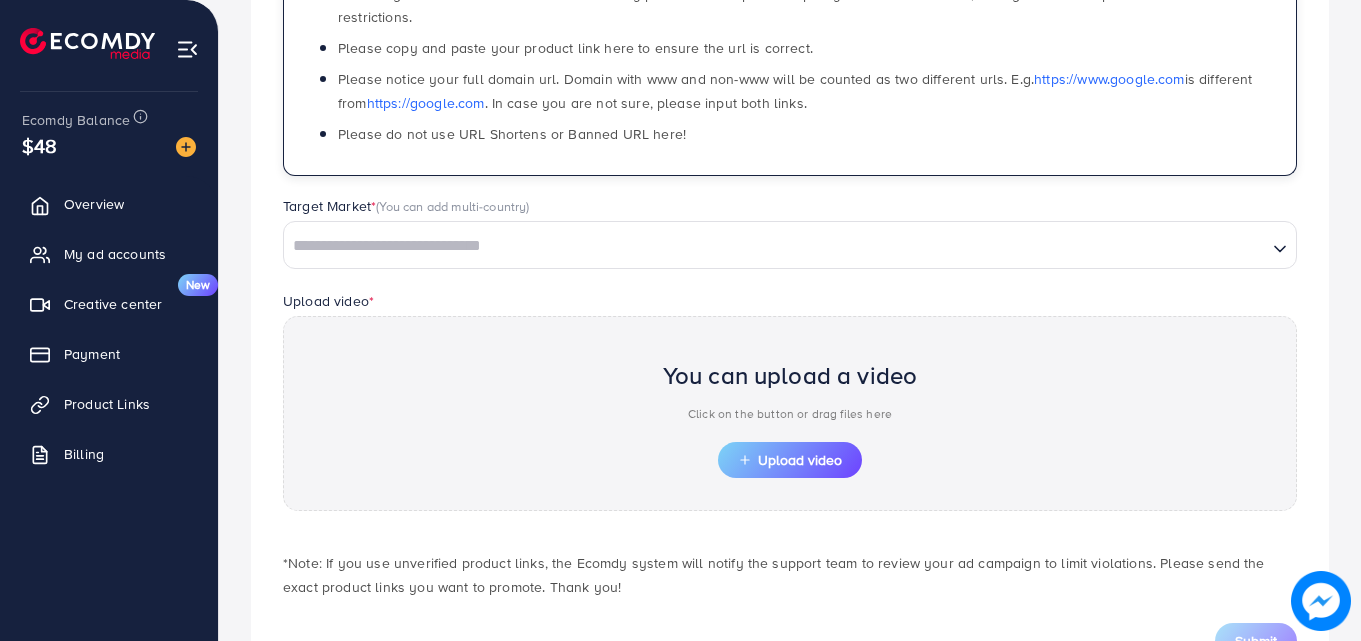 scroll, scrollTop: 407, scrollLeft: 0, axis: vertical 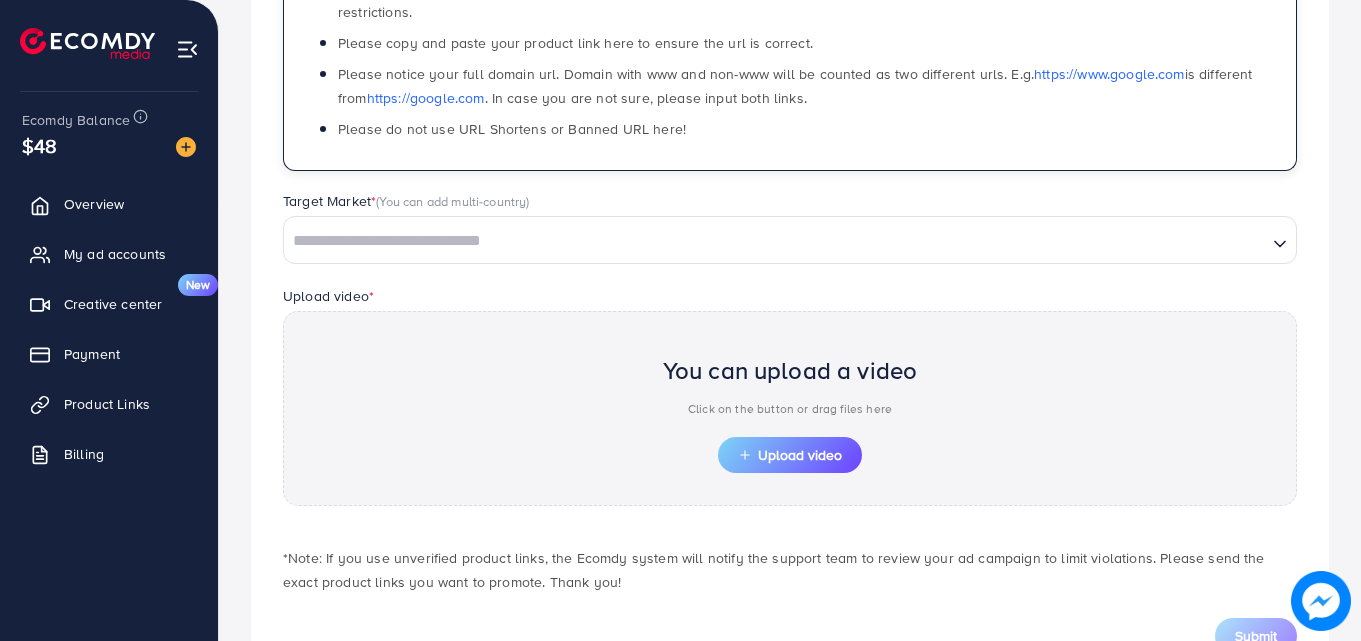 type on "**********" 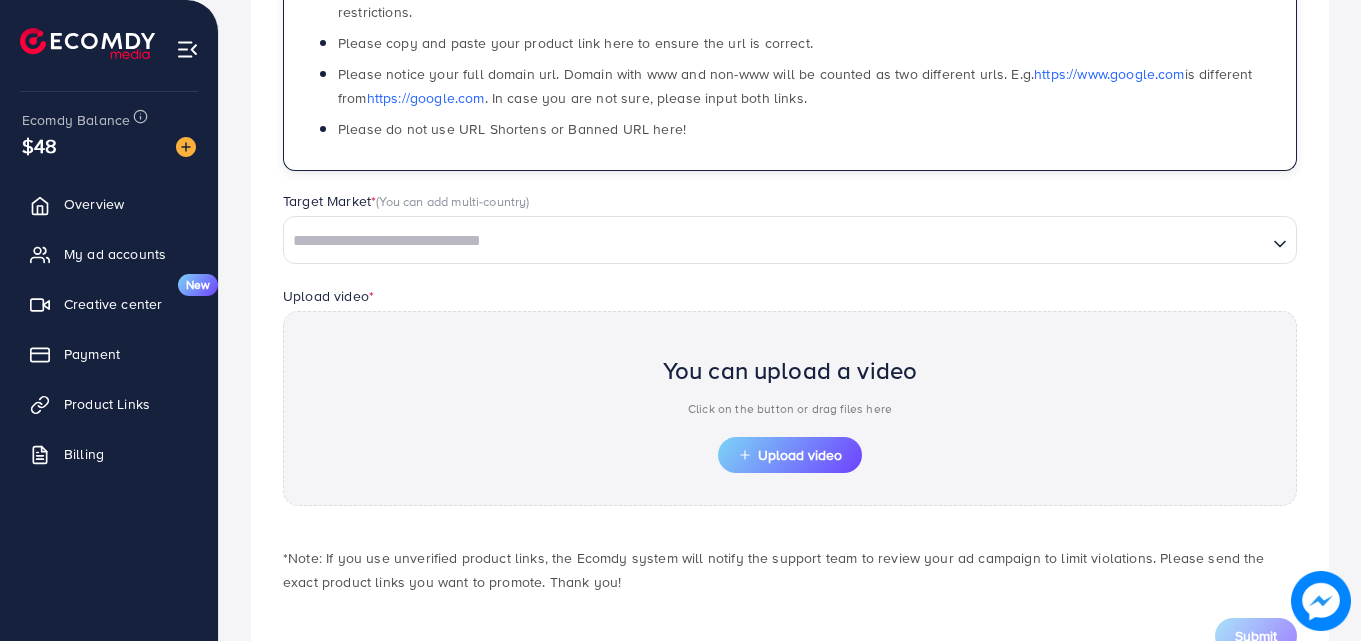click at bounding box center [775, 241] 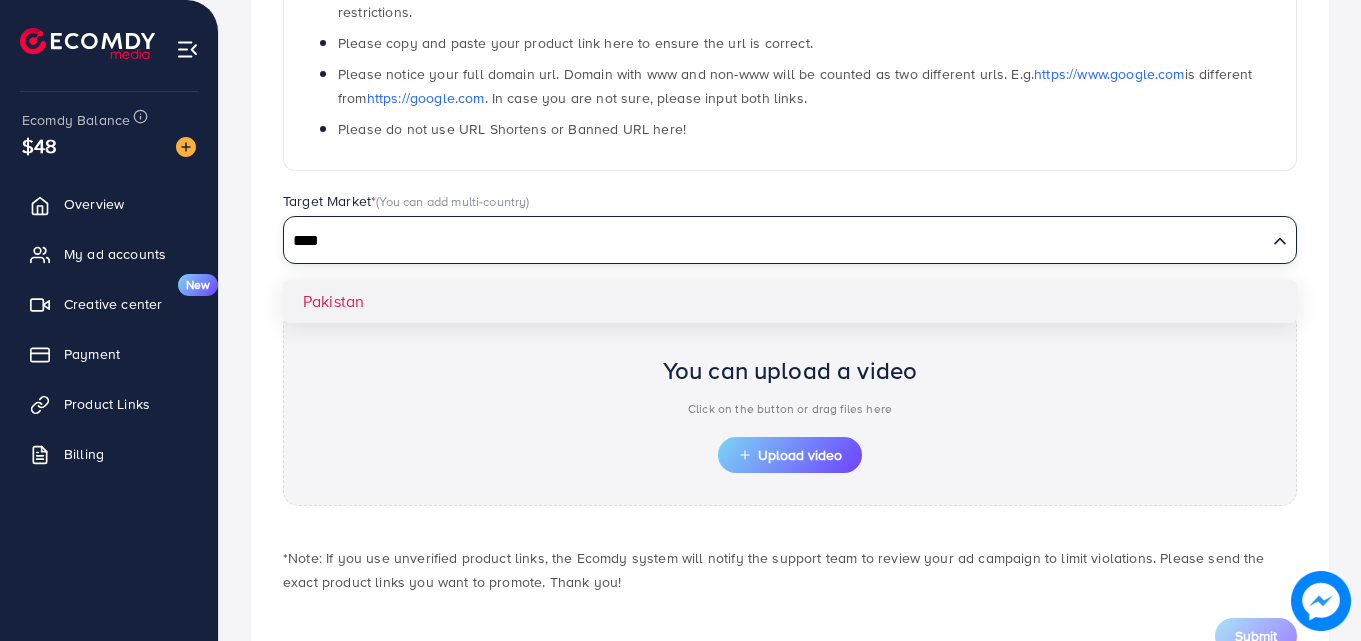 type on "****" 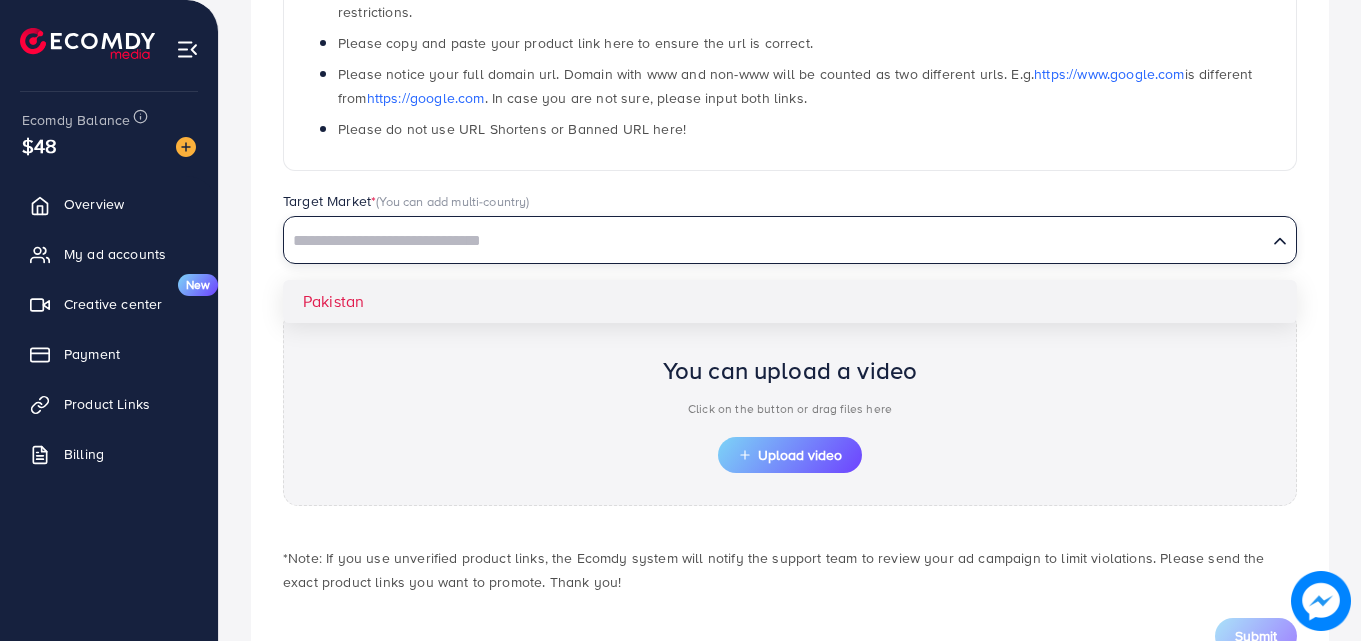 click on "**********" at bounding box center (790, 231) 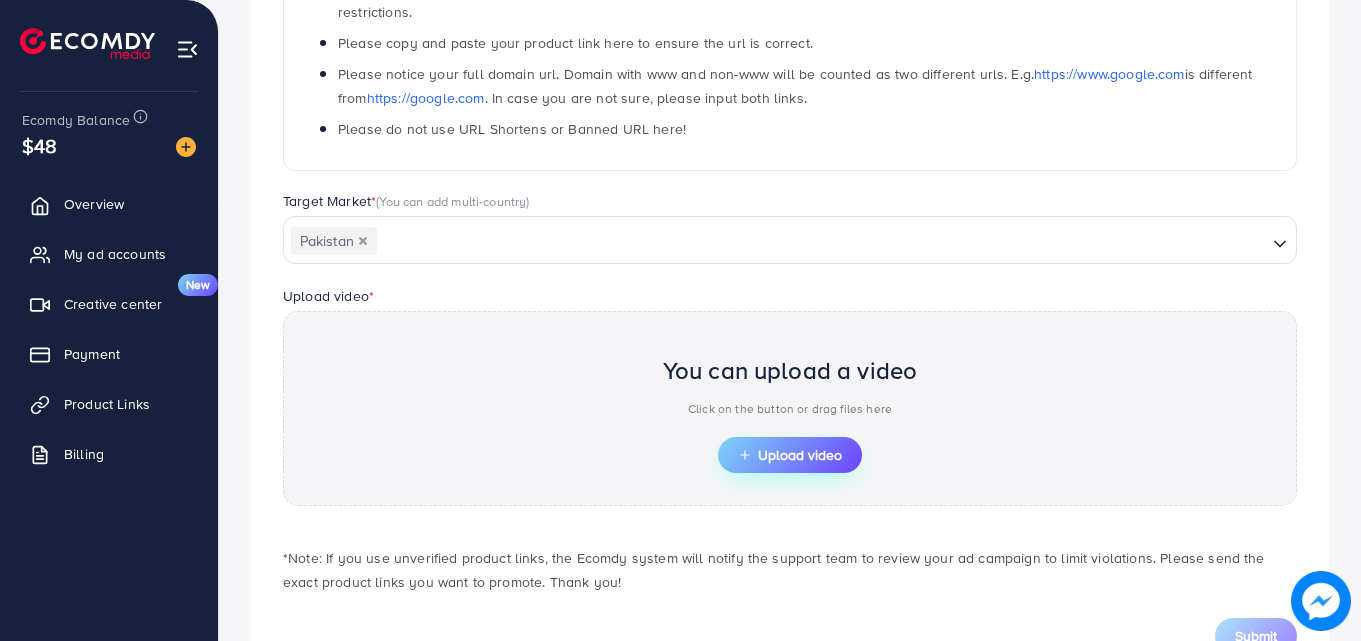 click on "Upload video" at bounding box center (790, 455) 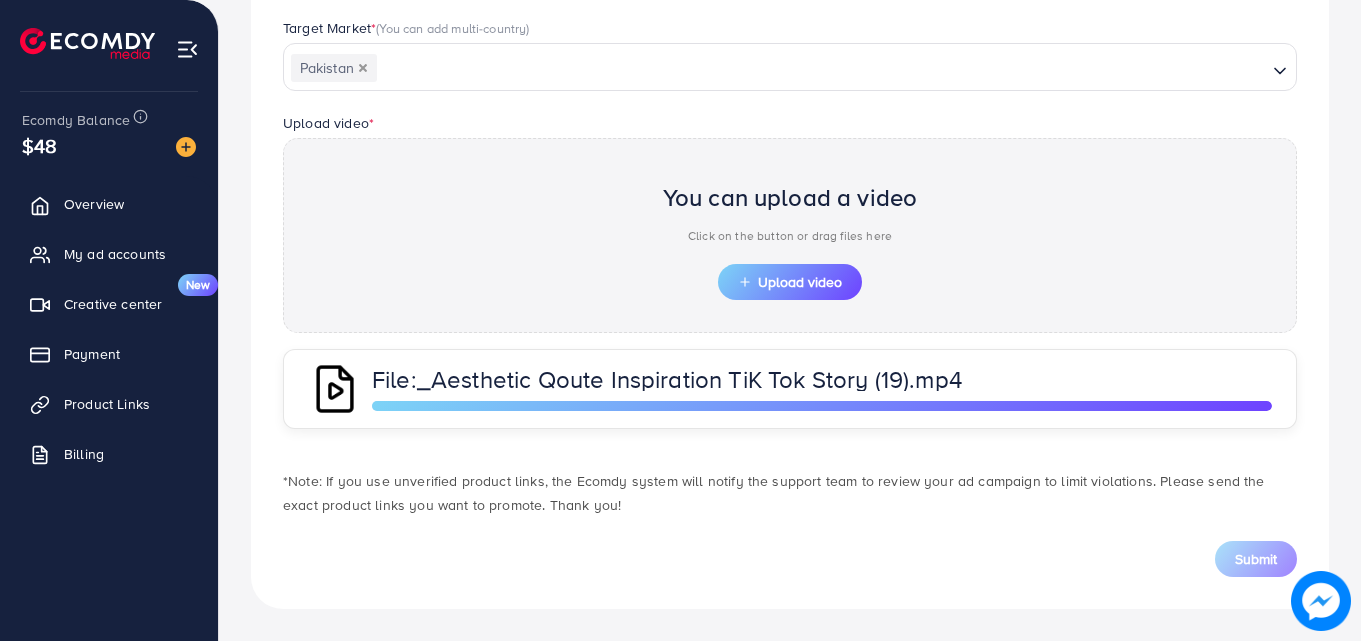 scroll, scrollTop: 0, scrollLeft: 0, axis: both 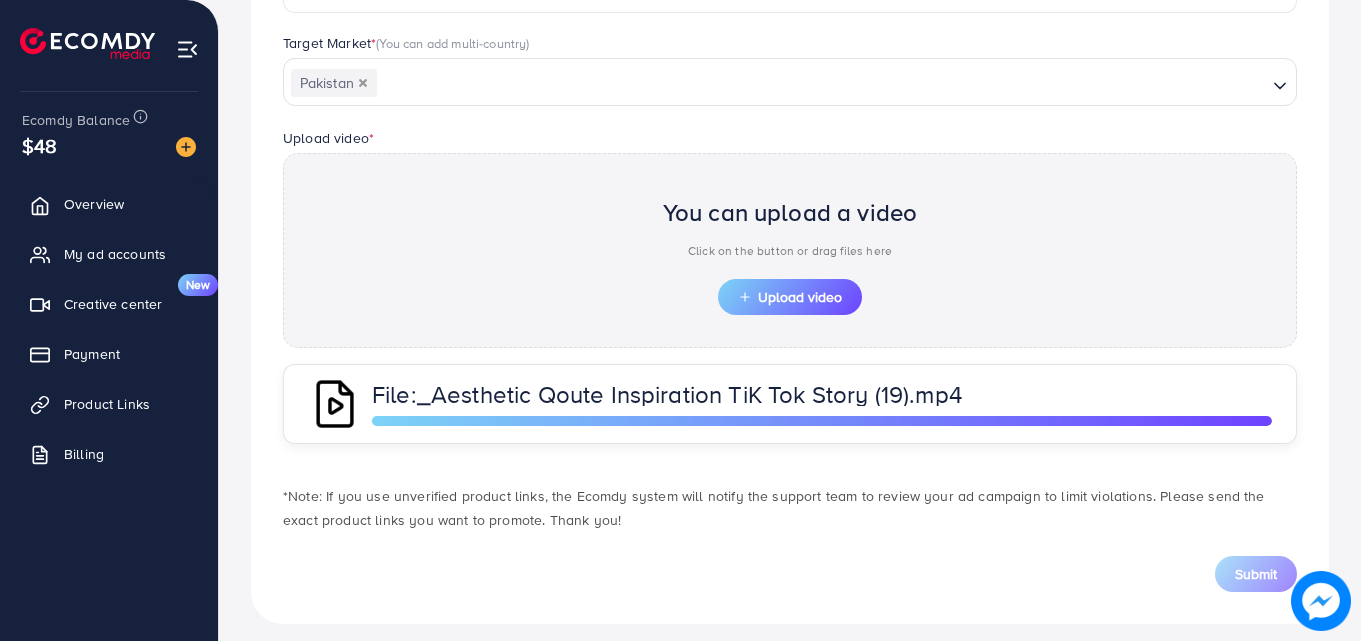 click on "*Note: If you use unverified product links, the Ecomdy system will notify the support team to review your ad campaign to limit violations. Please send the exact product links you want to promote. Thank you!   Submit" at bounding box center [790, 528] 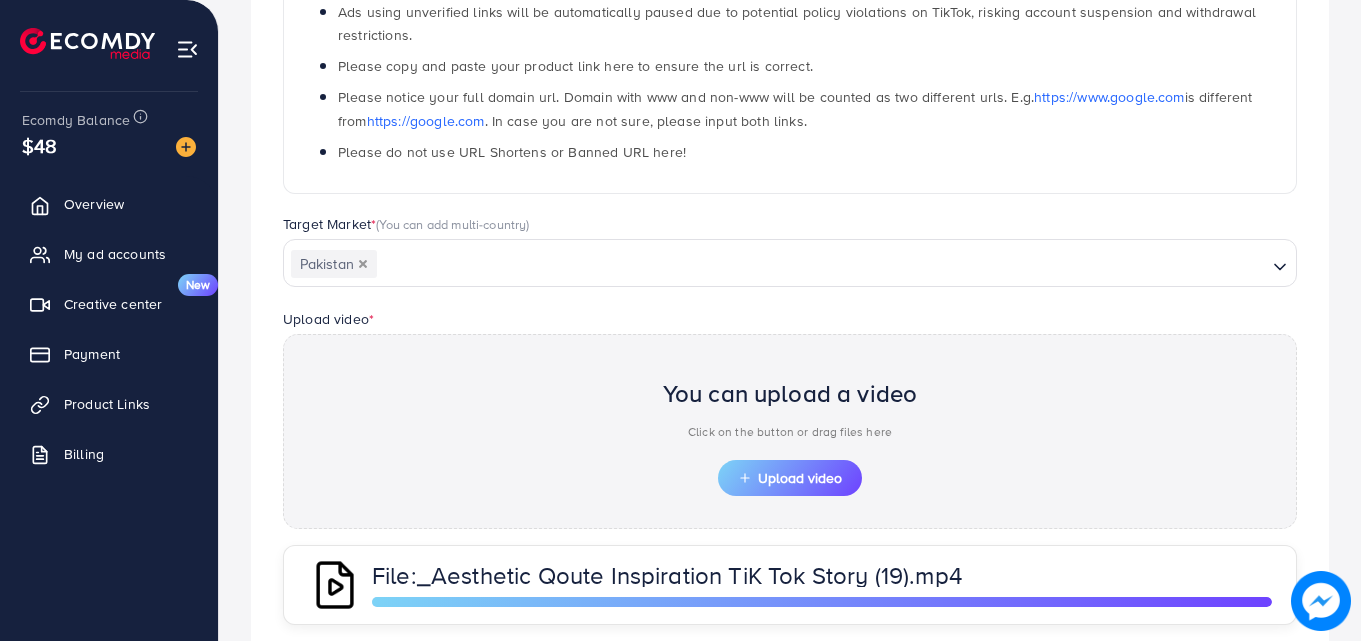 scroll, scrollTop: 0, scrollLeft: 0, axis: both 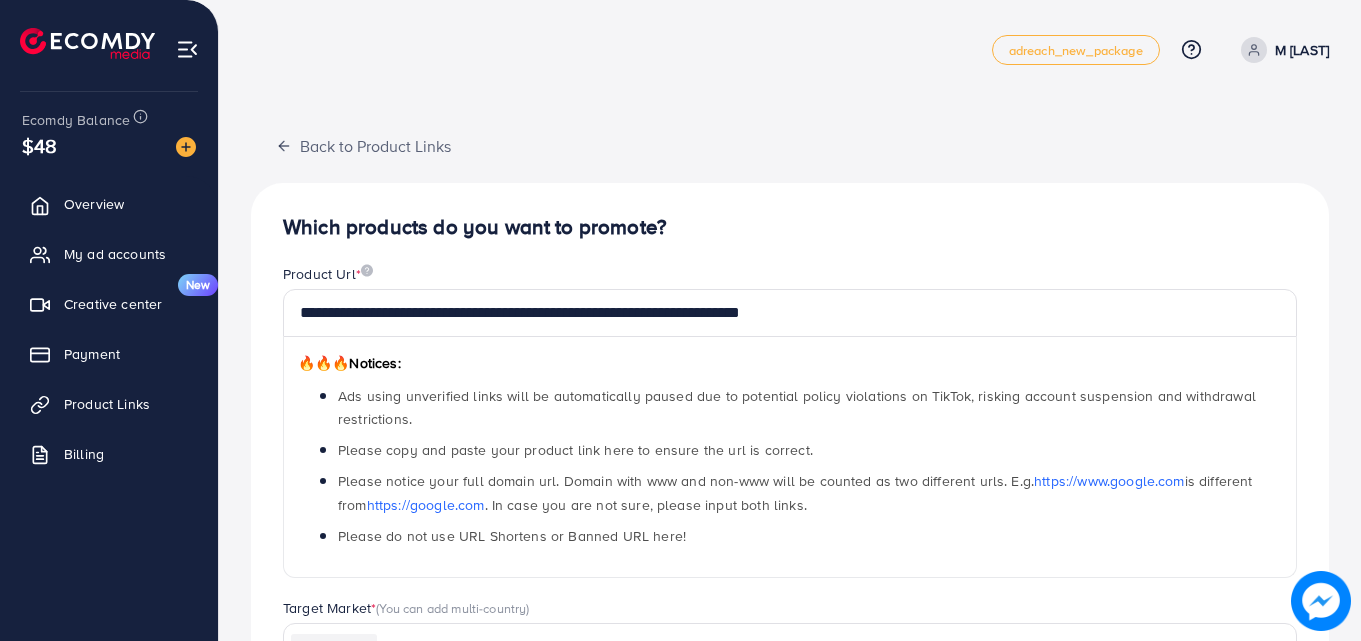 click on "Please copy and paste your product link here to ensure the url is correct." at bounding box center [810, 449] 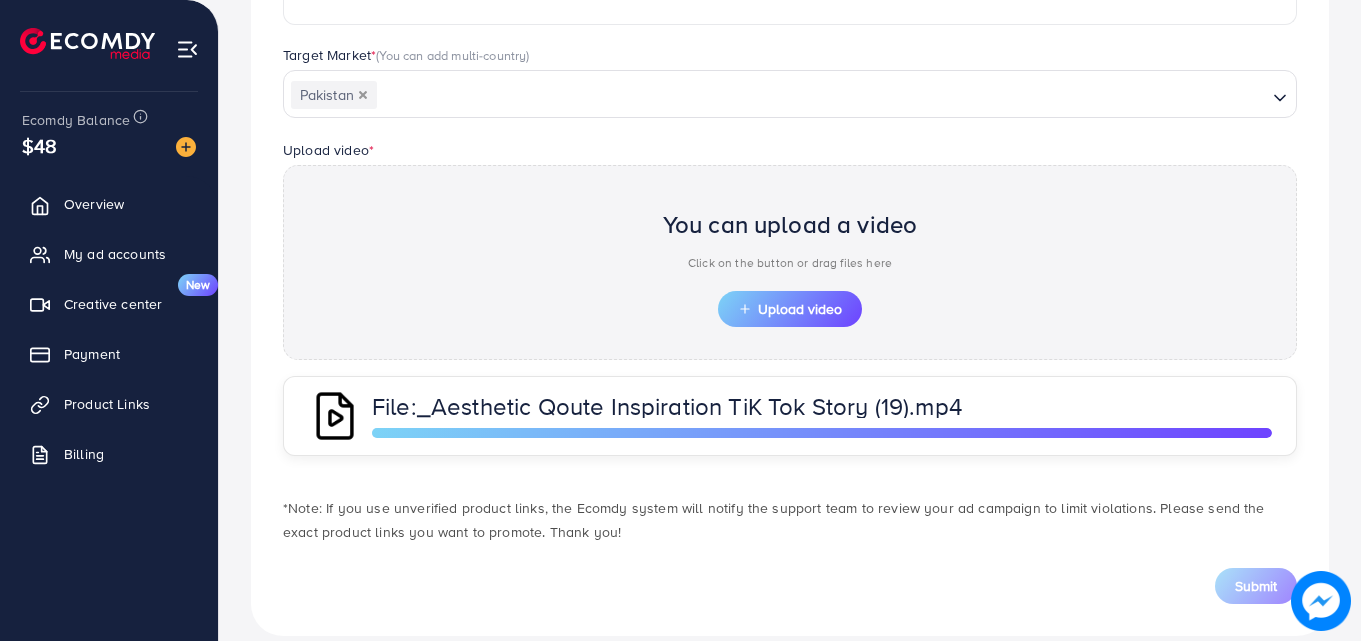 scroll, scrollTop: 580, scrollLeft: 0, axis: vertical 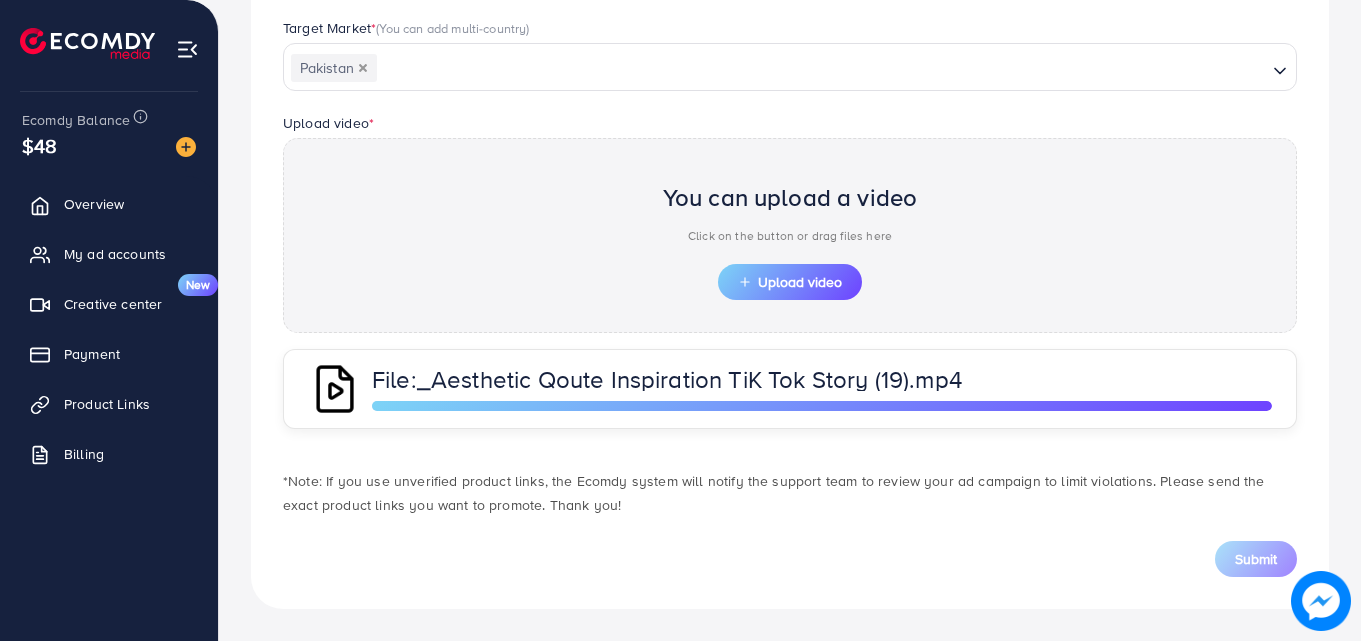 click on "Submit" at bounding box center (790, 547) 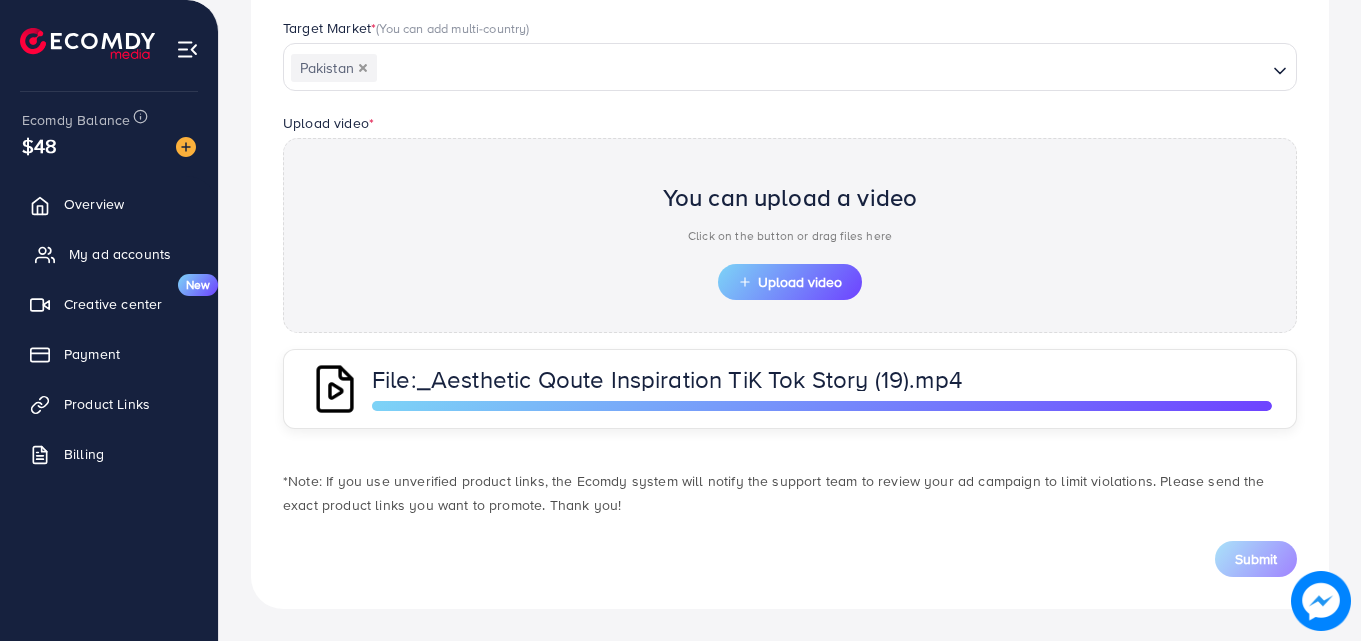click on "My ad accounts" at bounding box center [120, 254] 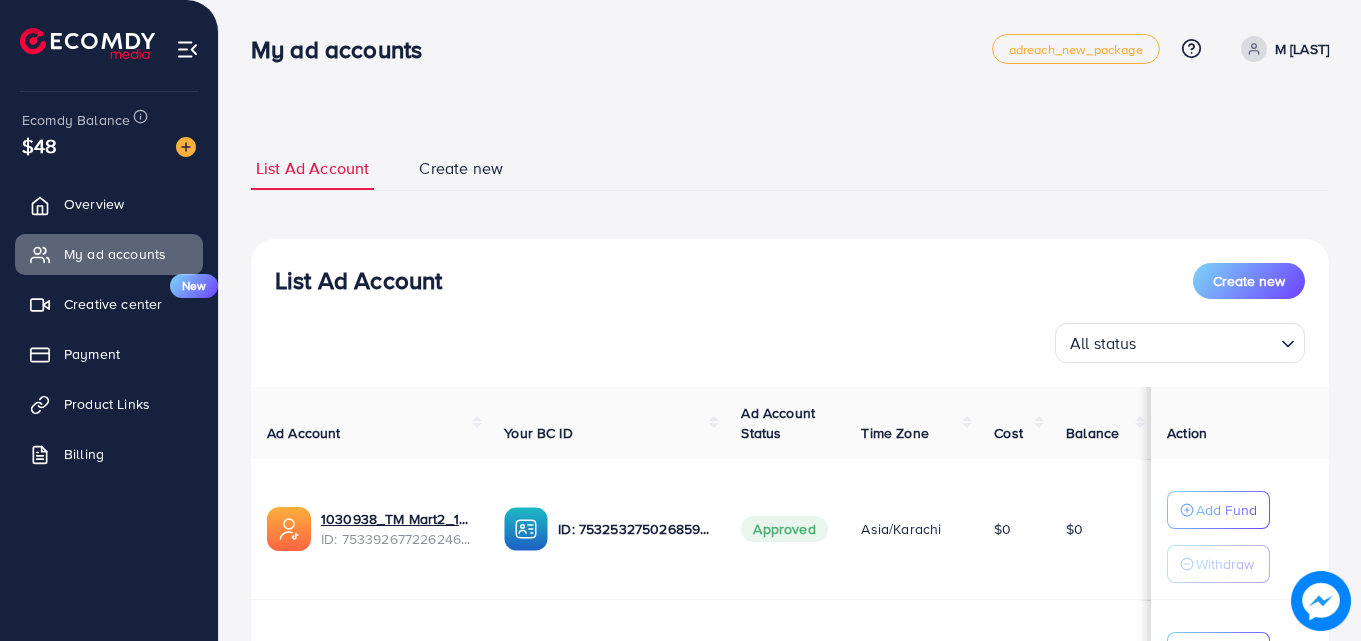 scroll, scrollTop: 0, scrollLeft: 0, axis: both 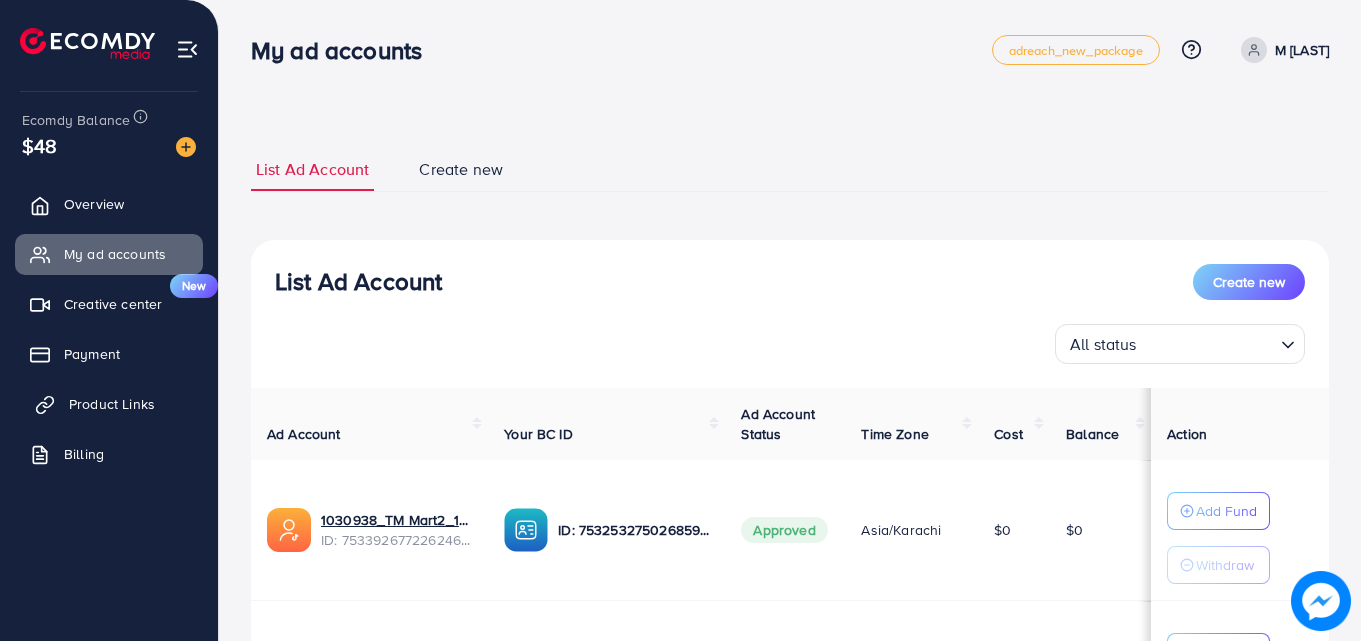 click on "Product Links" at bounding box center [112, 404] 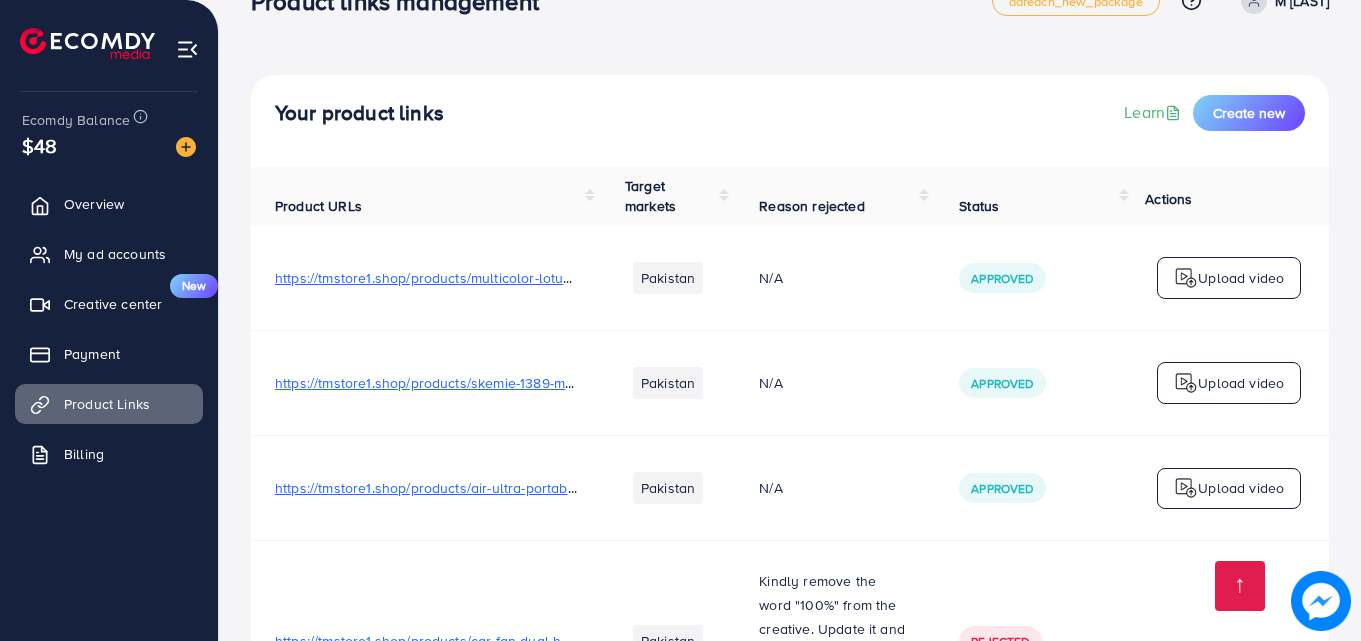 scroll, scrollTop: 0, scrollLeft: 0, axis: both 